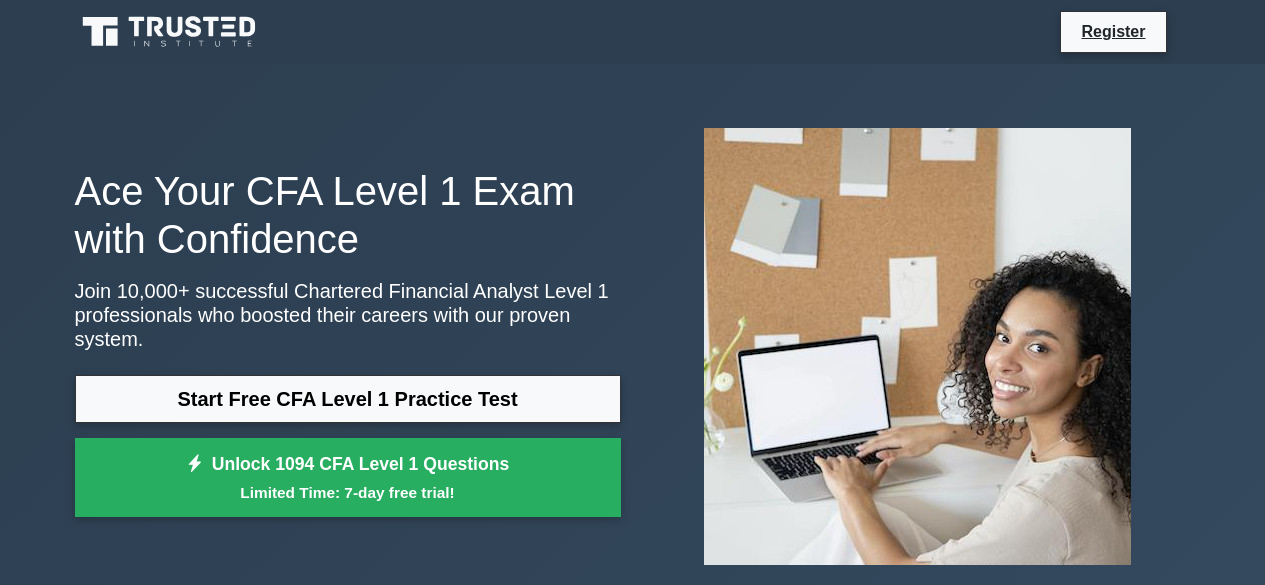 scroll, scrollTop: 0, scrollLeft: 0, axis: both 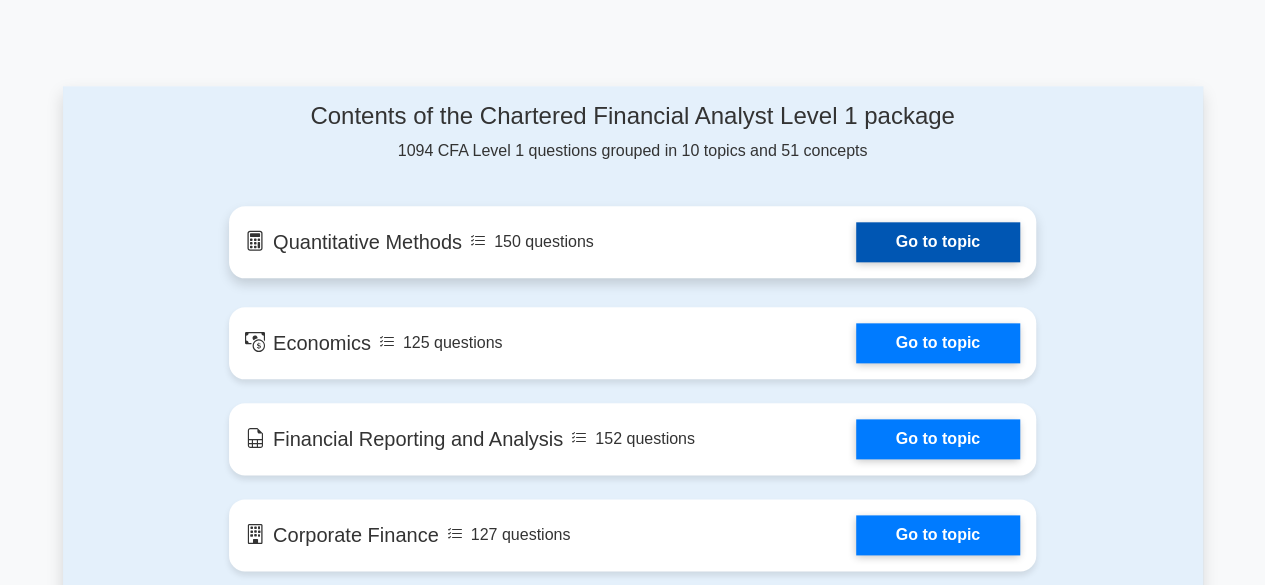 click on "Go to topic" at bounding box center (938, 242) 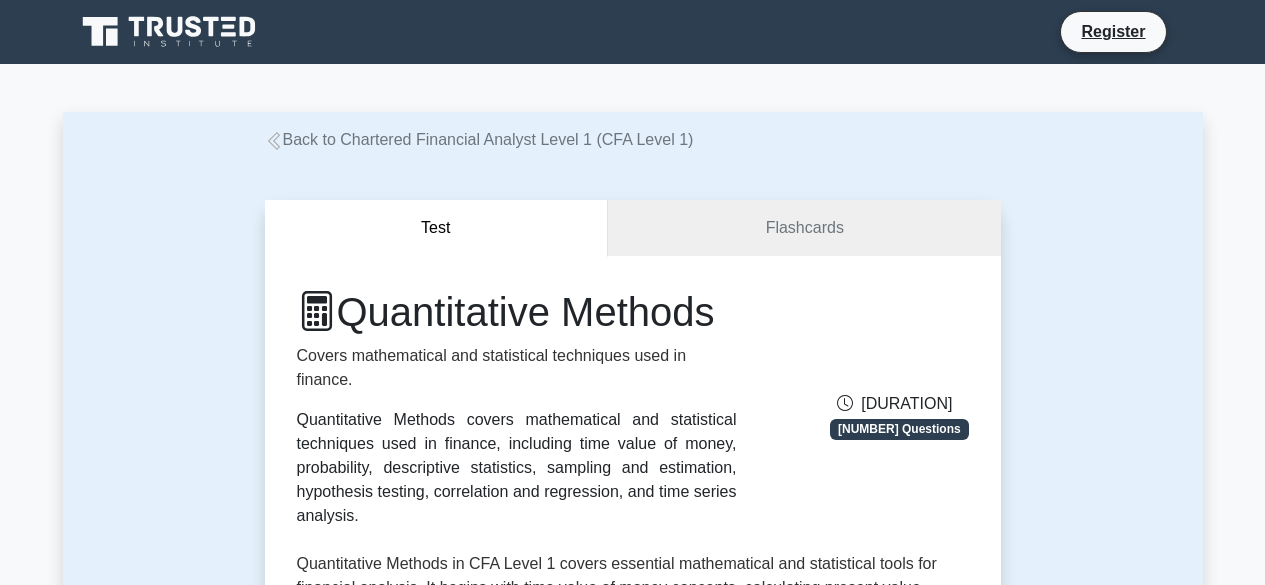 scroll, scrollTop: 0, scrollLeft: 0, axis: both 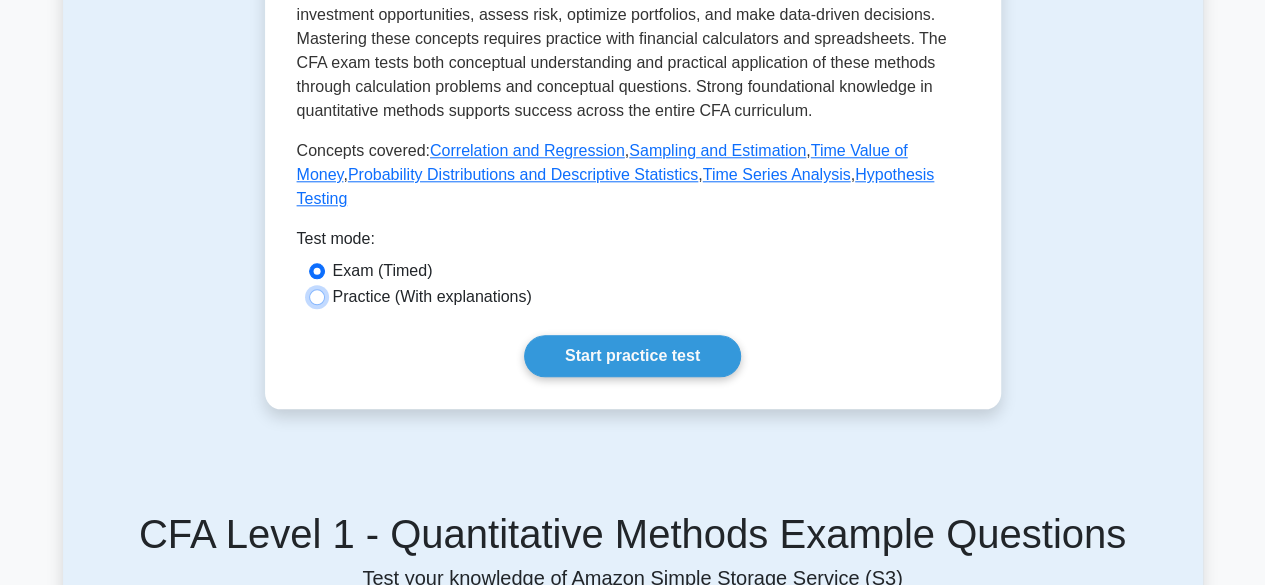click on "Practice (With explanations)" at bounding box center [317, 297] 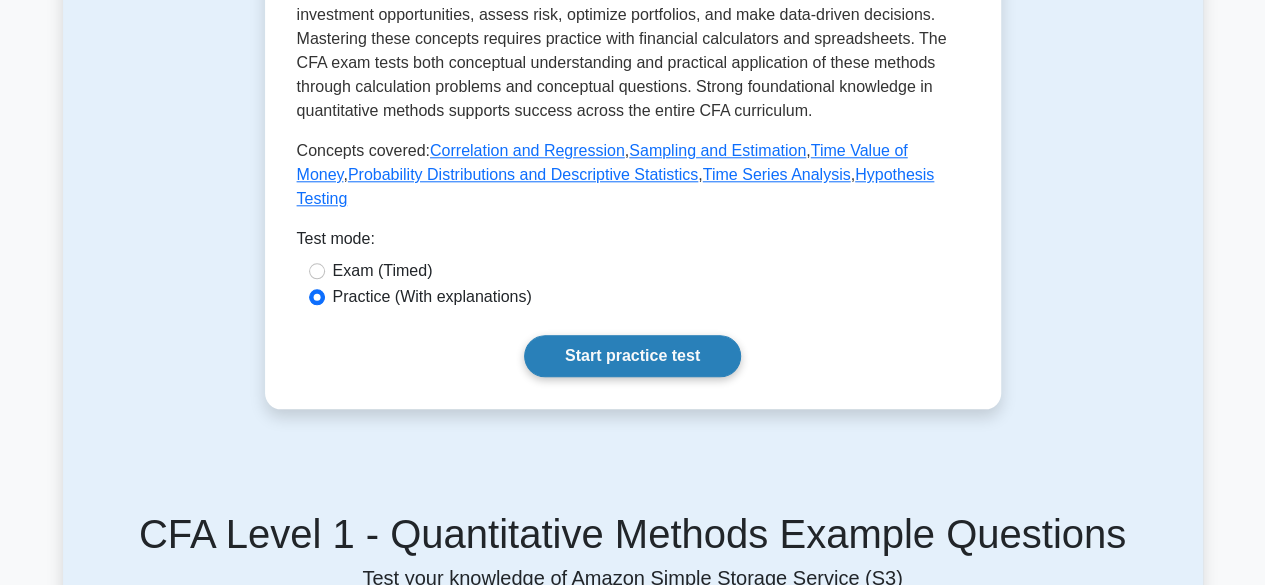 click on "Start practice test" at bounding box center [632, 356] 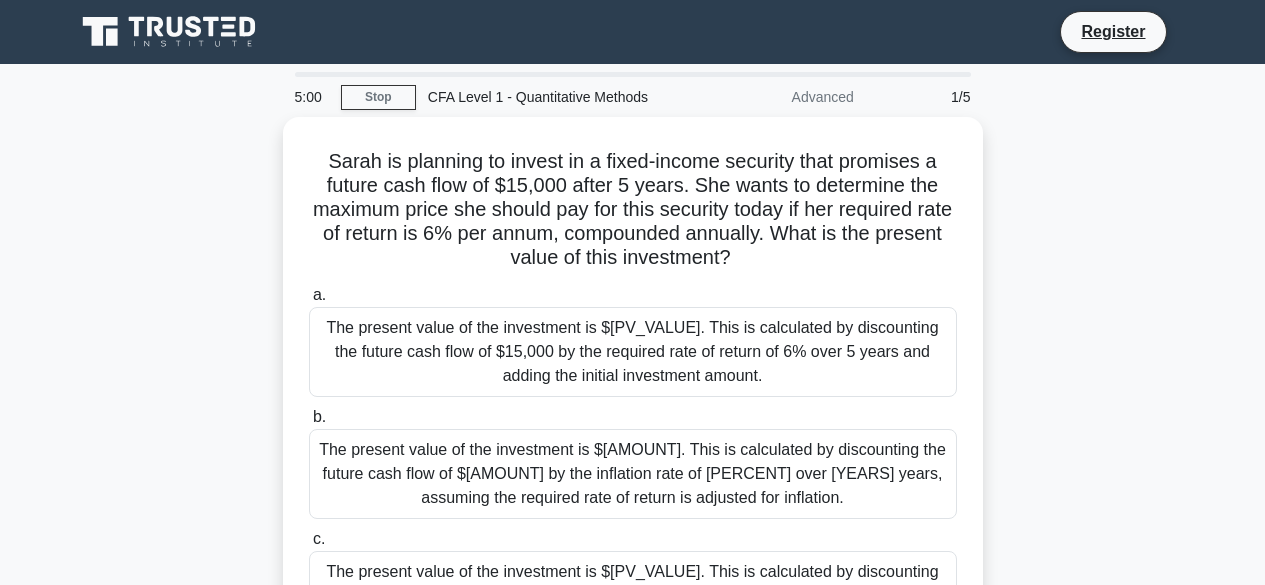 scroll, scrollTop: 0, scrollLeft: 0, axis: both 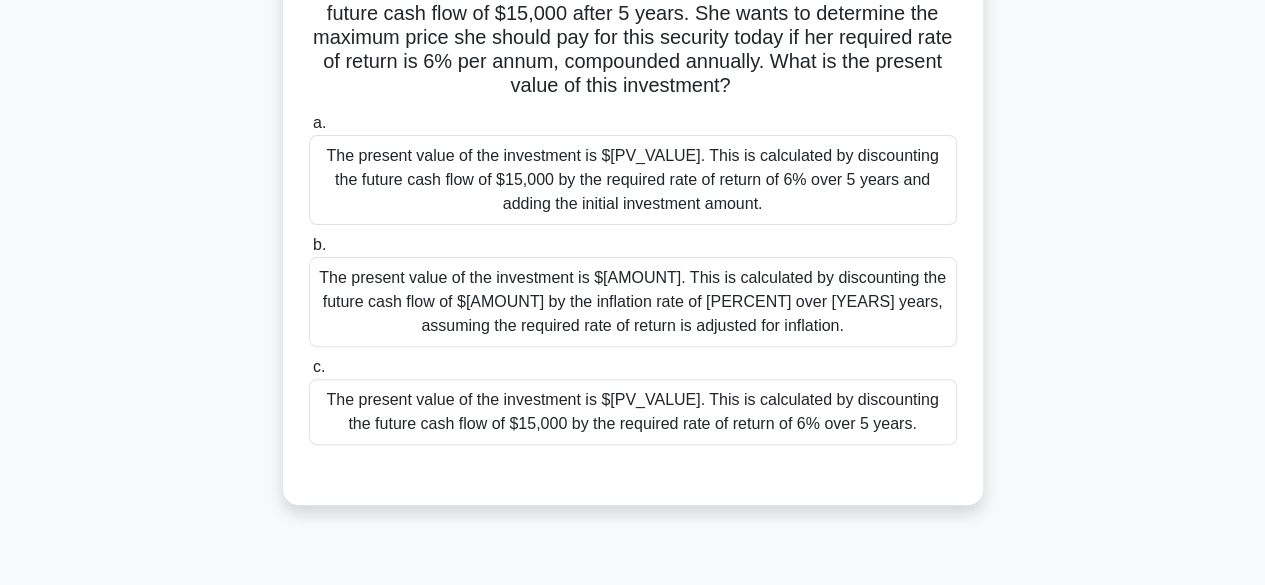 click on "The present value of the investment is $11,215.21. This is calculated by discounting the future cash flow of $15,000 by the required rate of return of 6% over 5 years." at bounding box center [633, 412] 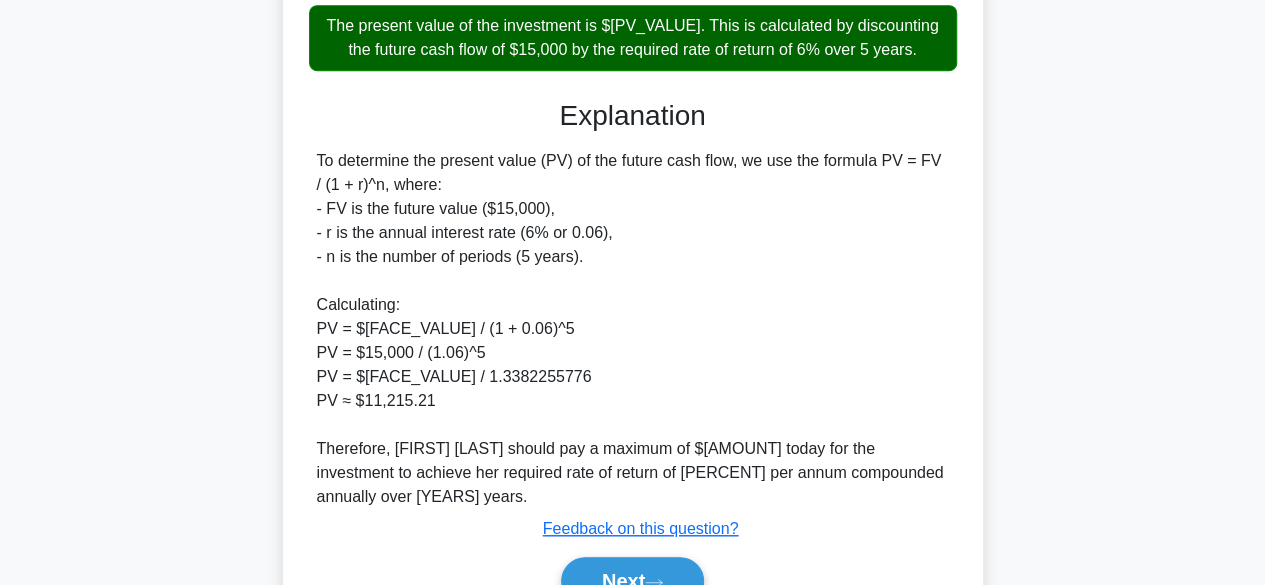 scroll, scrollTop: 620, scrollLeft: 0, axis: vertical 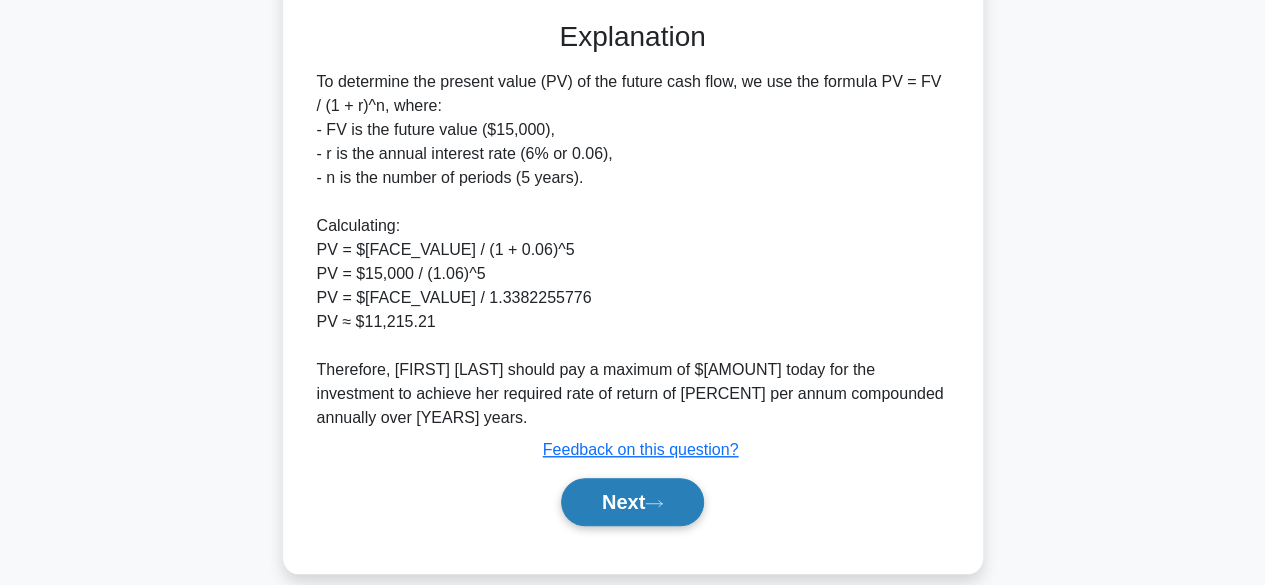 click on "Next" at bounding box center [632, 502] 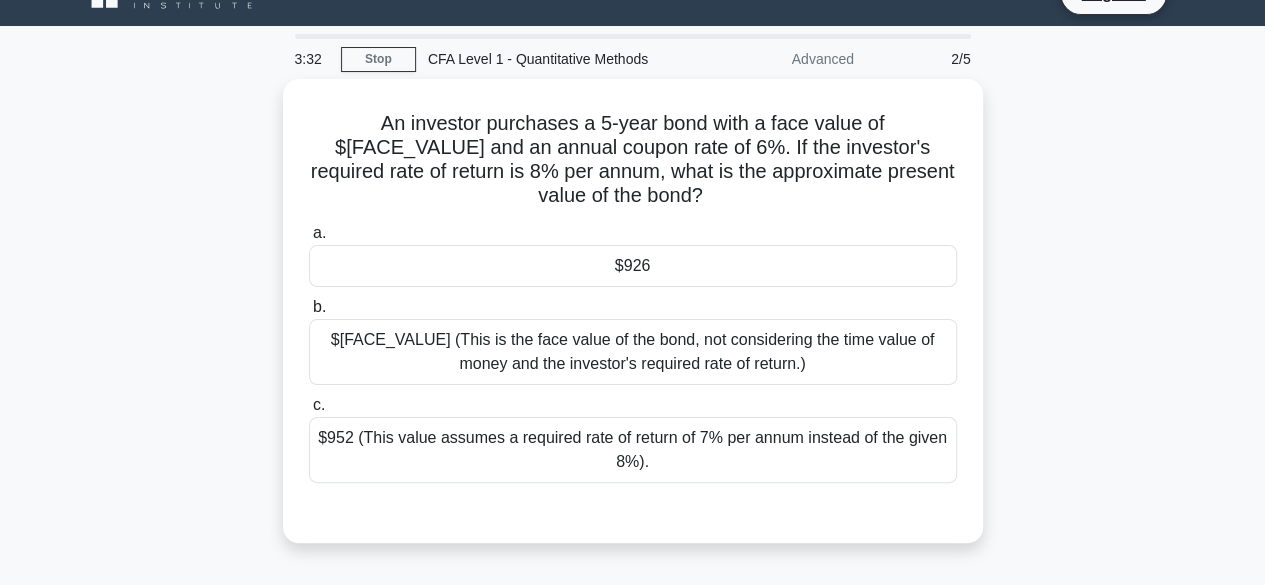 scroll, scrollTop: 0, scrollLeft: 0, axis: both 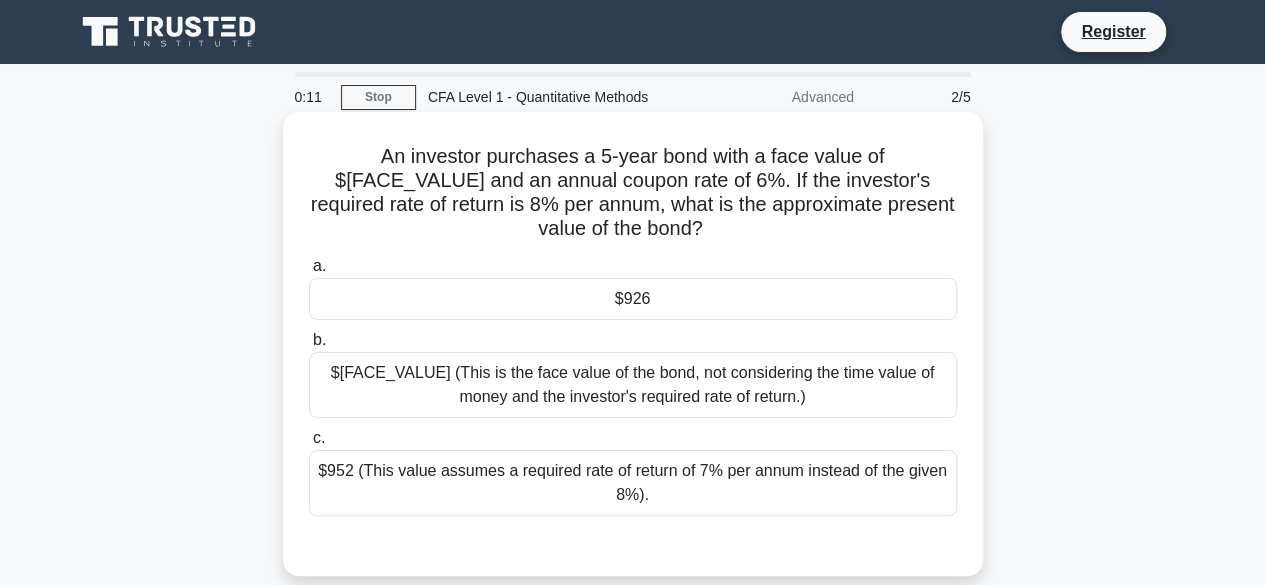 click on "$926" at bounding box center [633, 299] 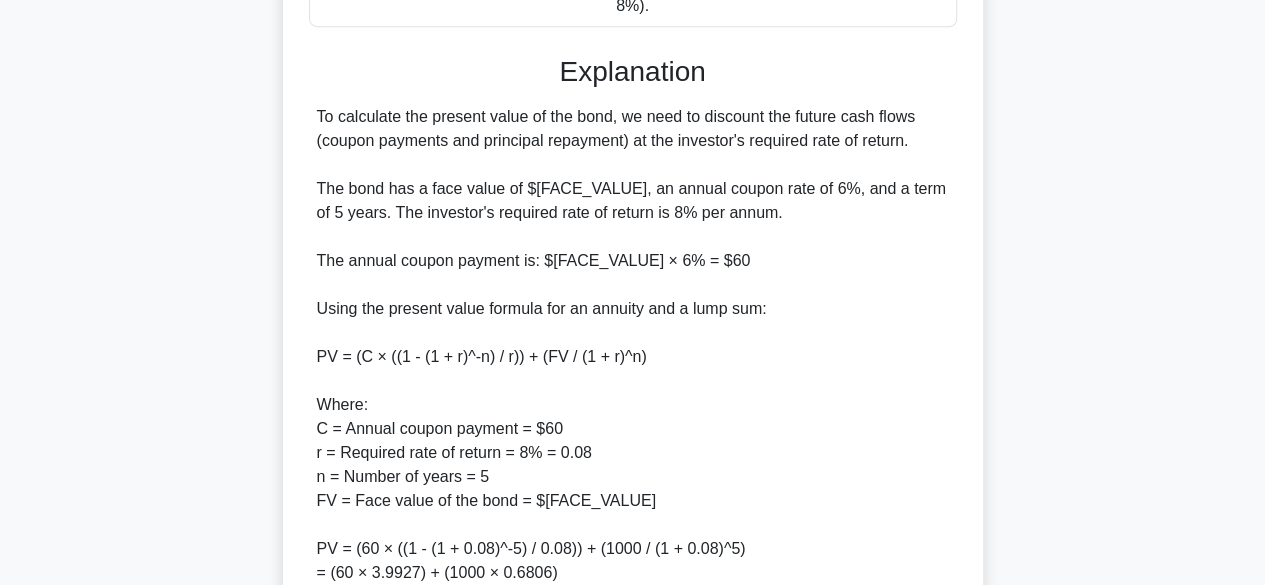 scroll, scrollTop: 492, scrollLeft: 0, axis: vertical 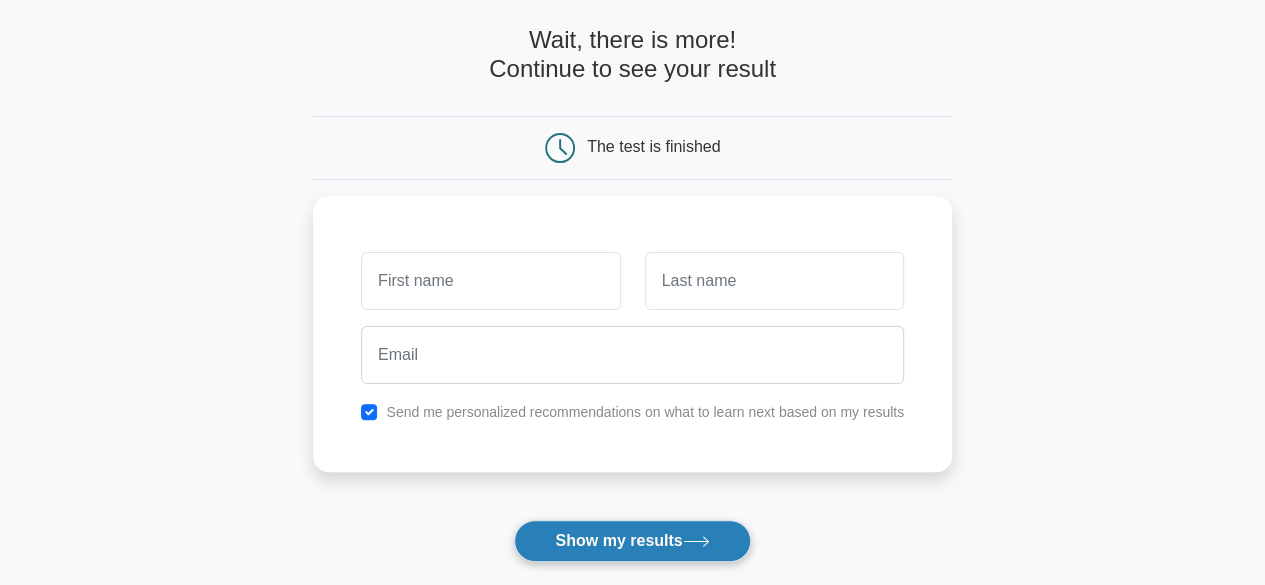 click on "Show my results" at bounding box center (632, 541) 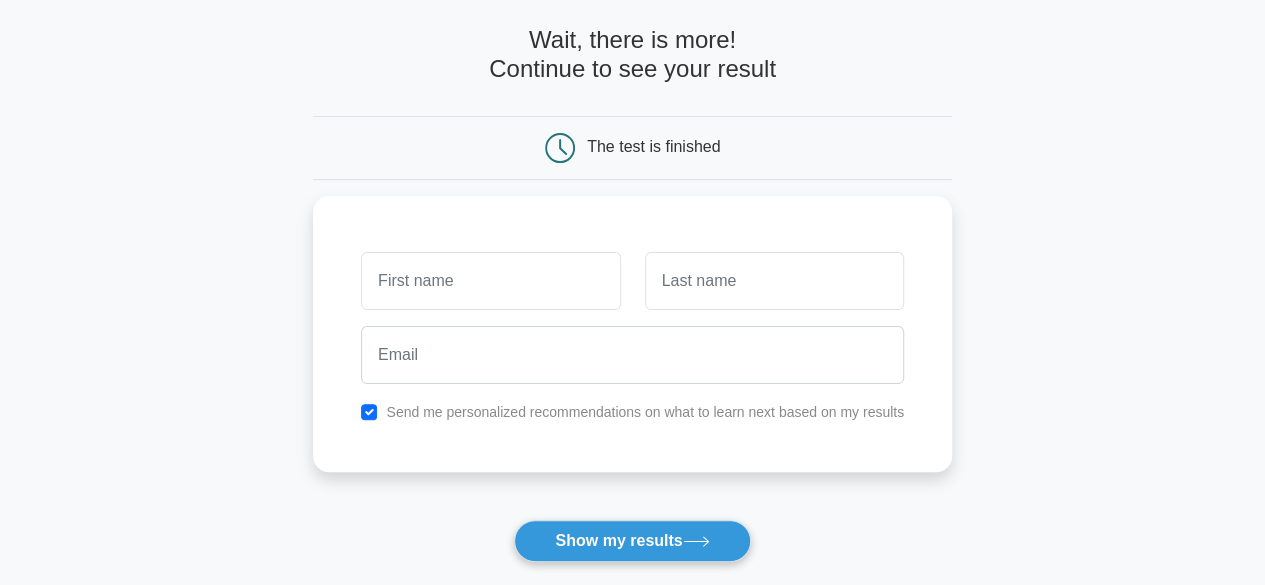 click on "Wait, there is more! Continue to see your result
The test is finished
and the" at bounding box center [632, 338] 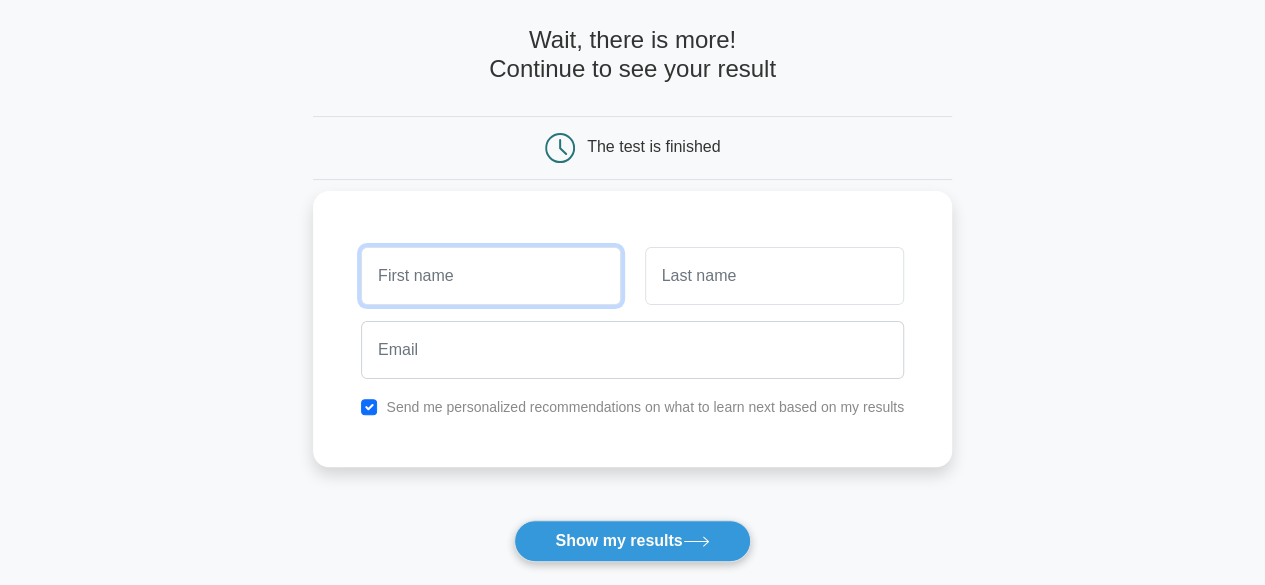 click at bounding box center [490, 276] 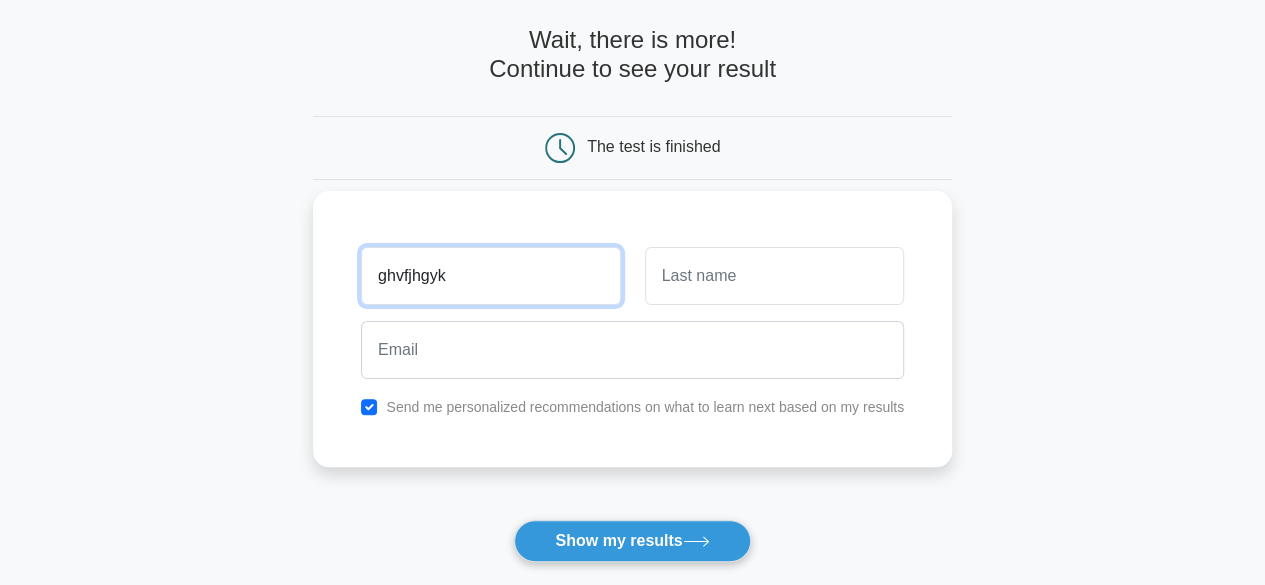 type on "ghvfjhgyk" 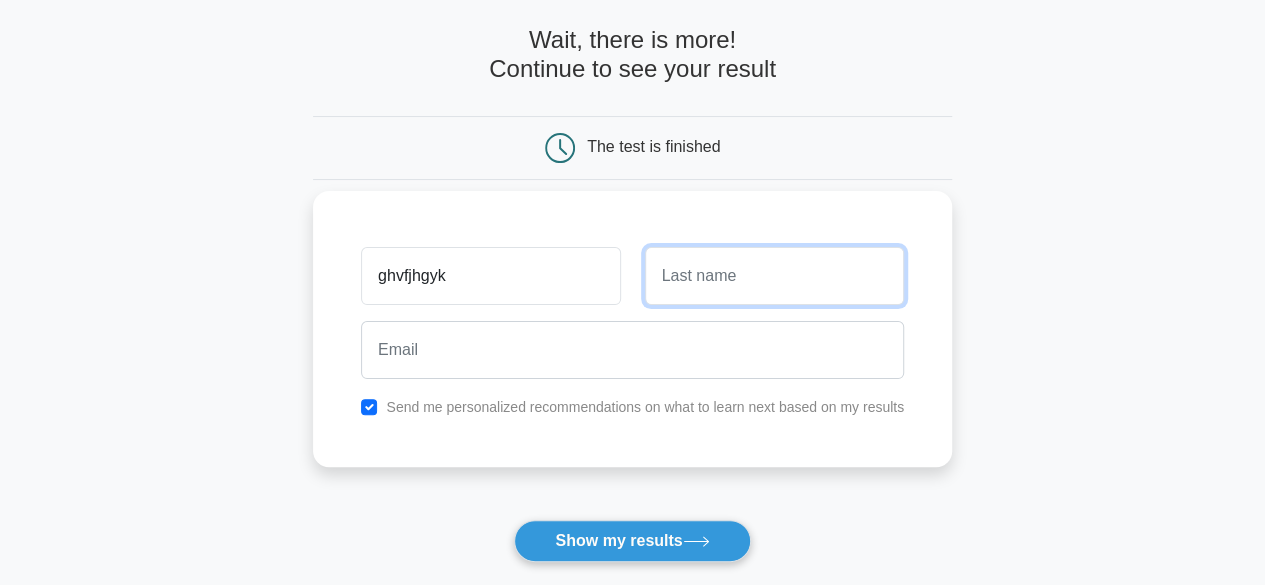 click at bounding box center (774, 276) 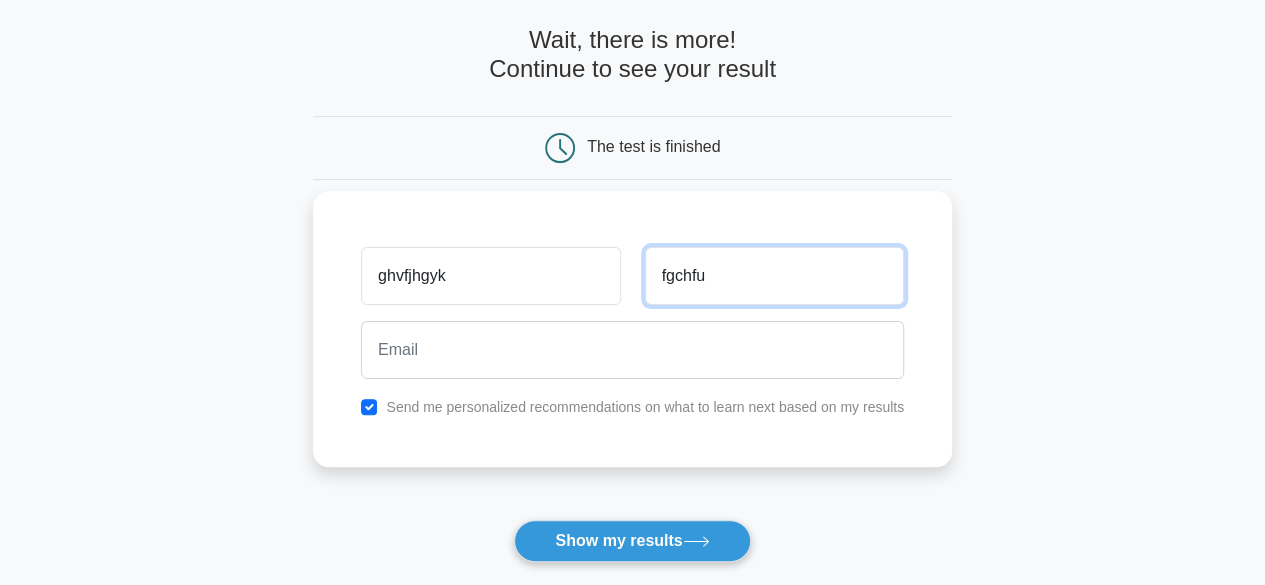 type on "fgchfu" 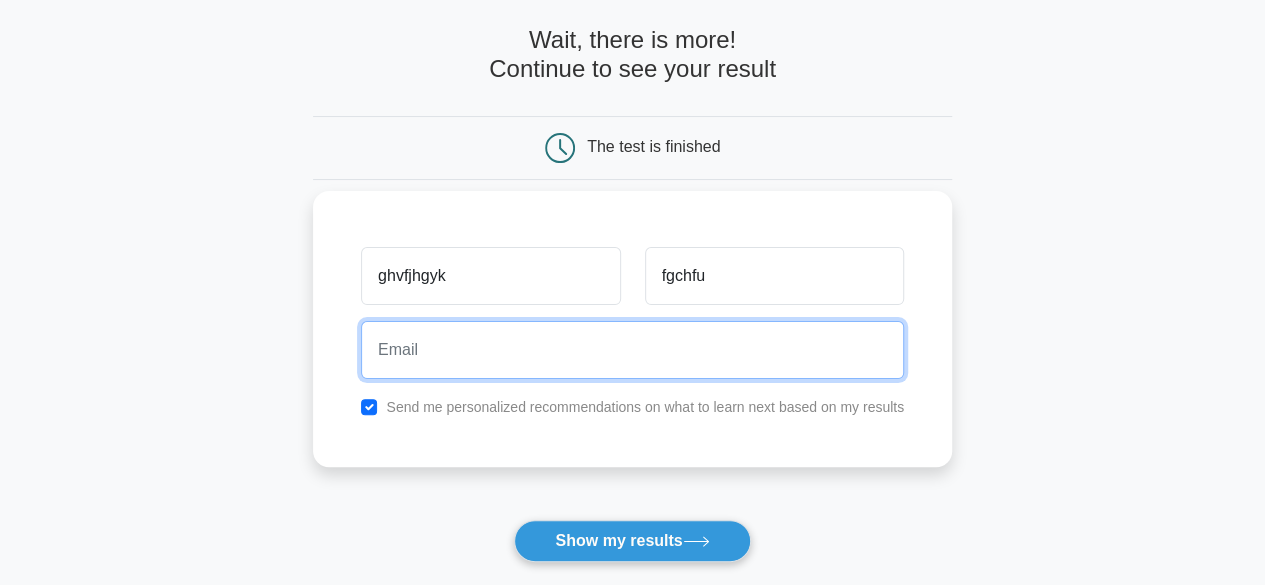 click at bounding box center (632, 350) 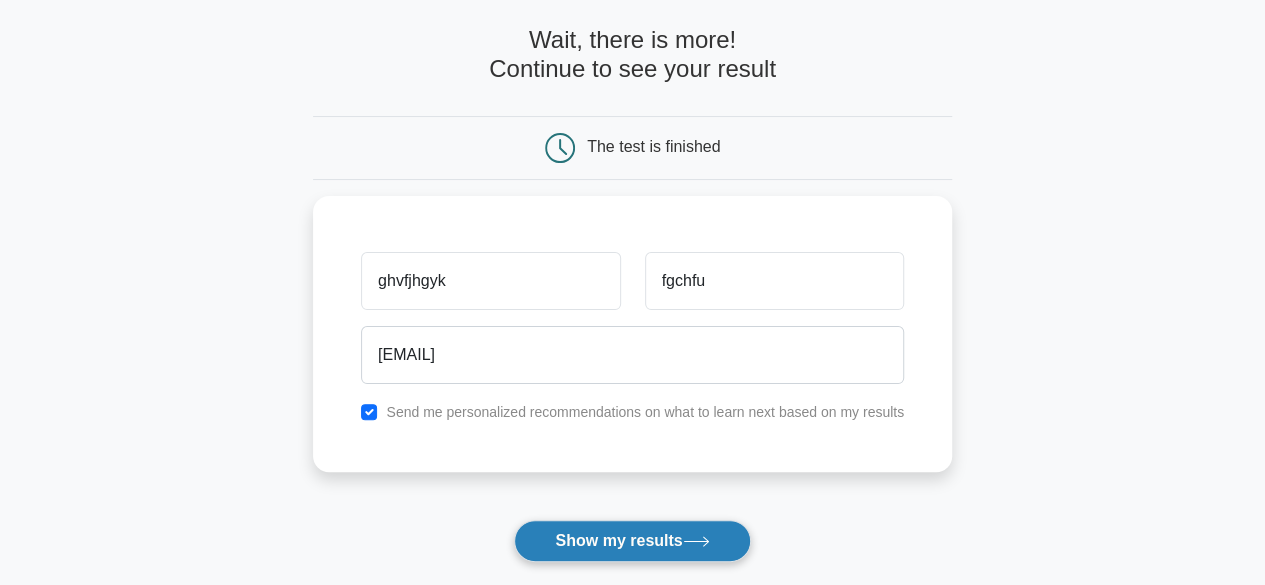 click on "Show my results" at bounding box center [632, 541] 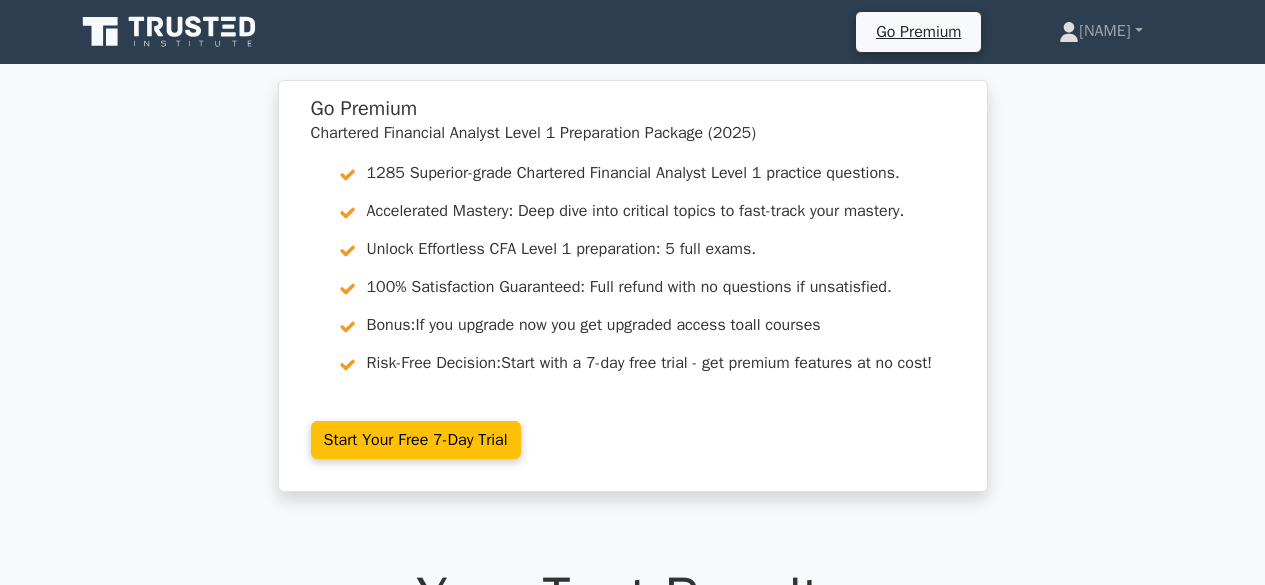 scroll, scrollTop: 0, scrollLeft: 0, axis: both 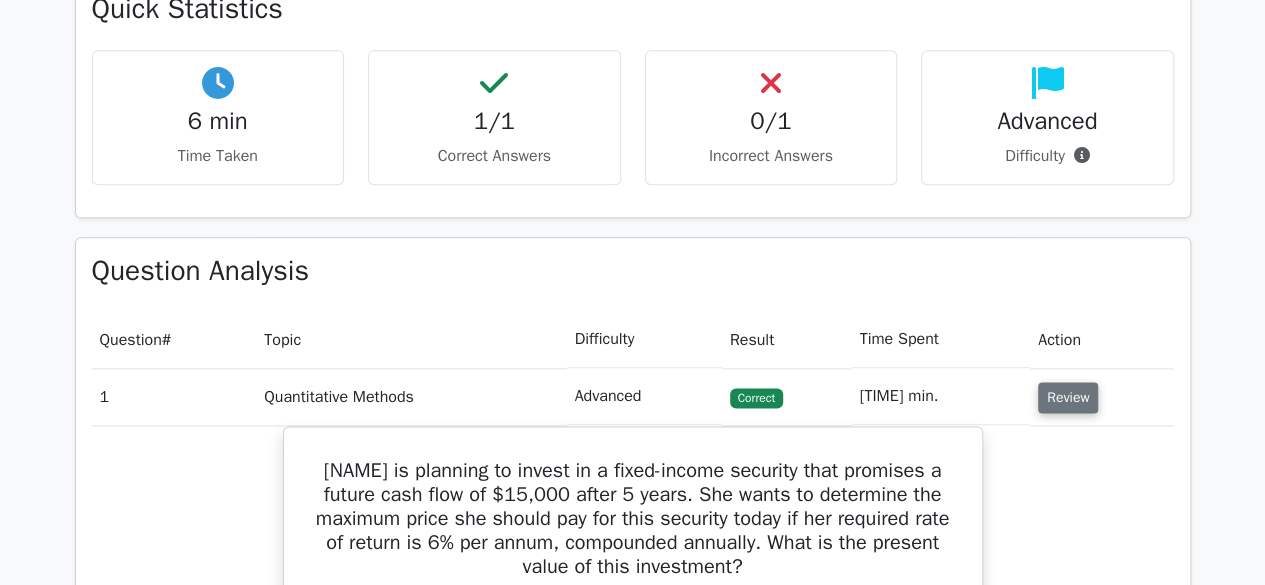 click on "Review" at bounding box center (1068, 397) 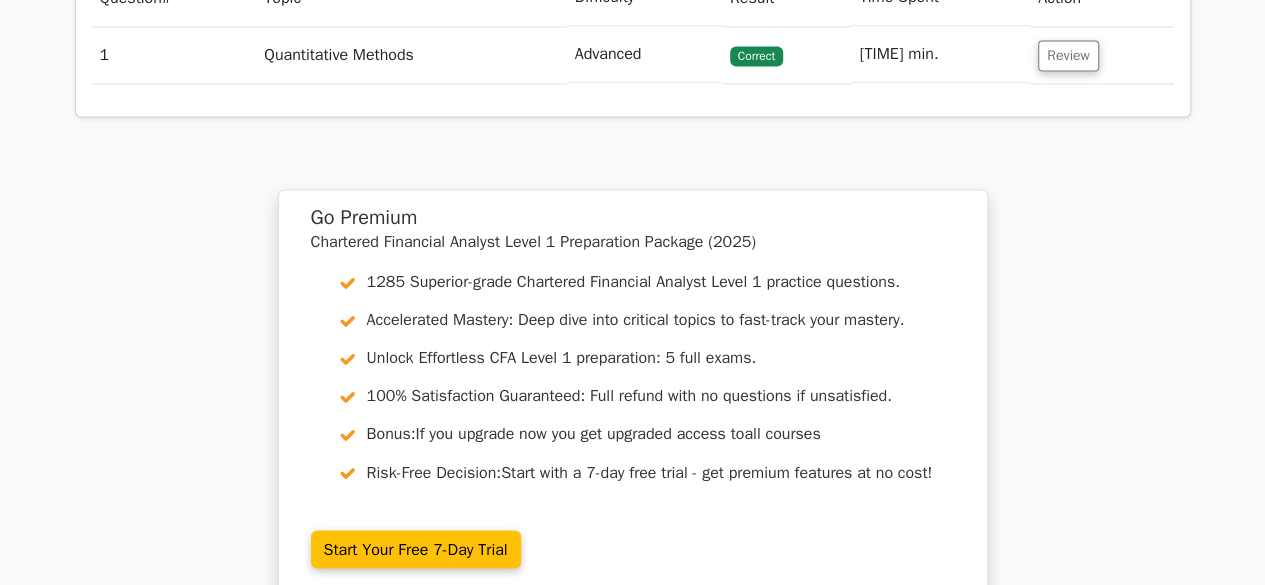 scroll, scrollTop: 1434, scrollLeft: 0, axis: vertical 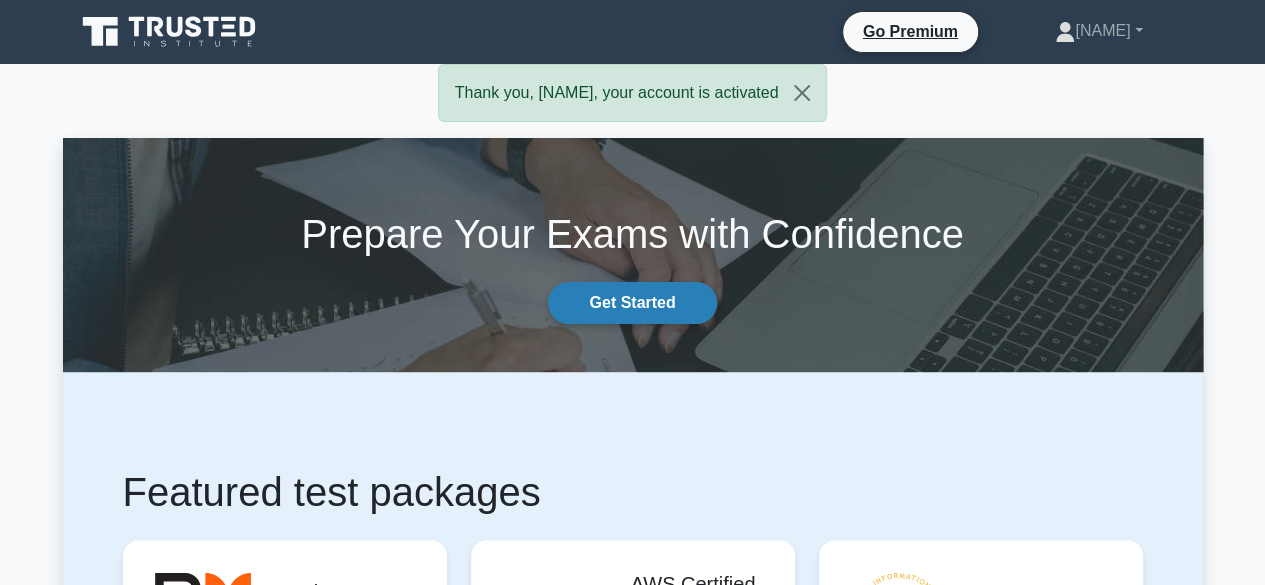 click on "Get Started" at bounding box center (632, 303) 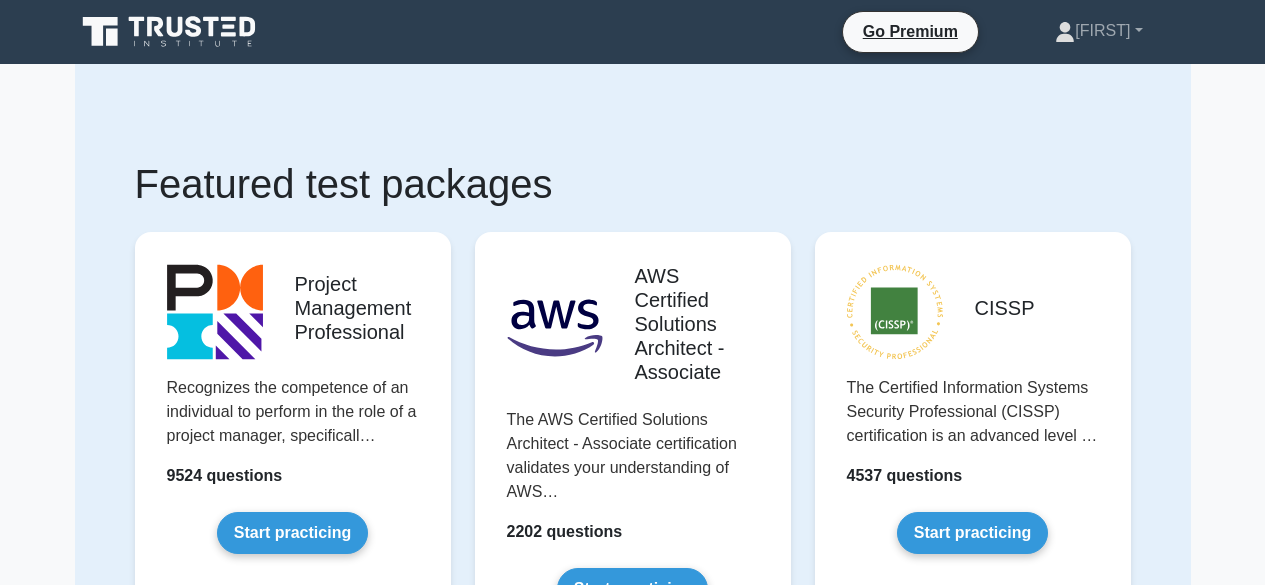 scroll, scrollTop: 0, scrollLeft: 0, axis: both 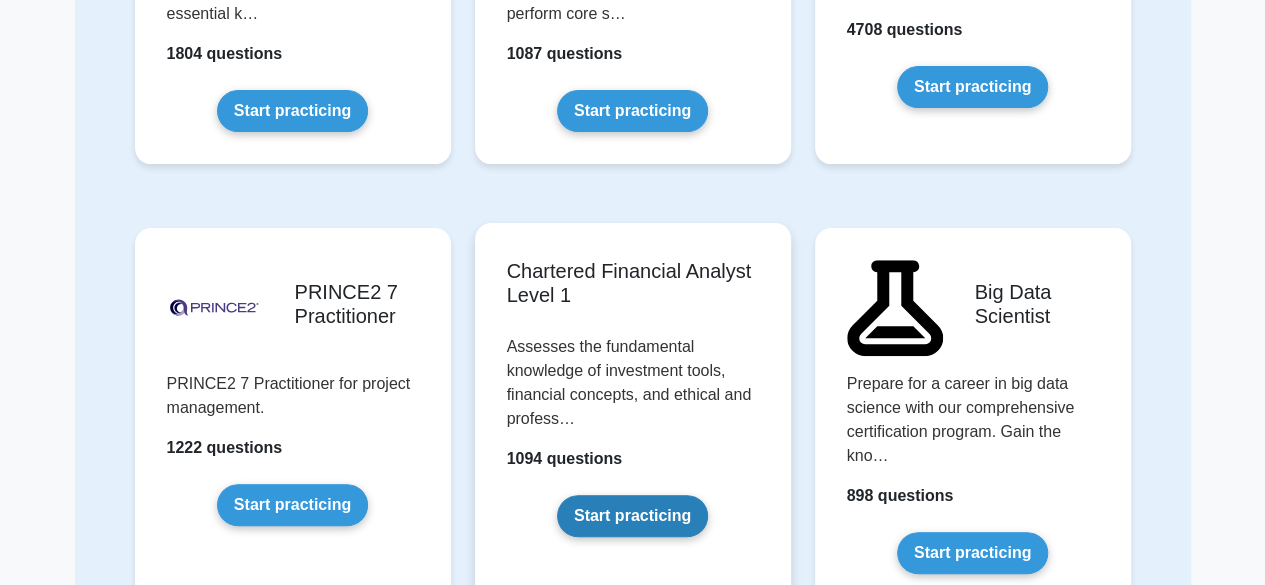 click on "Start practicing" at bounding box center (632, 516) 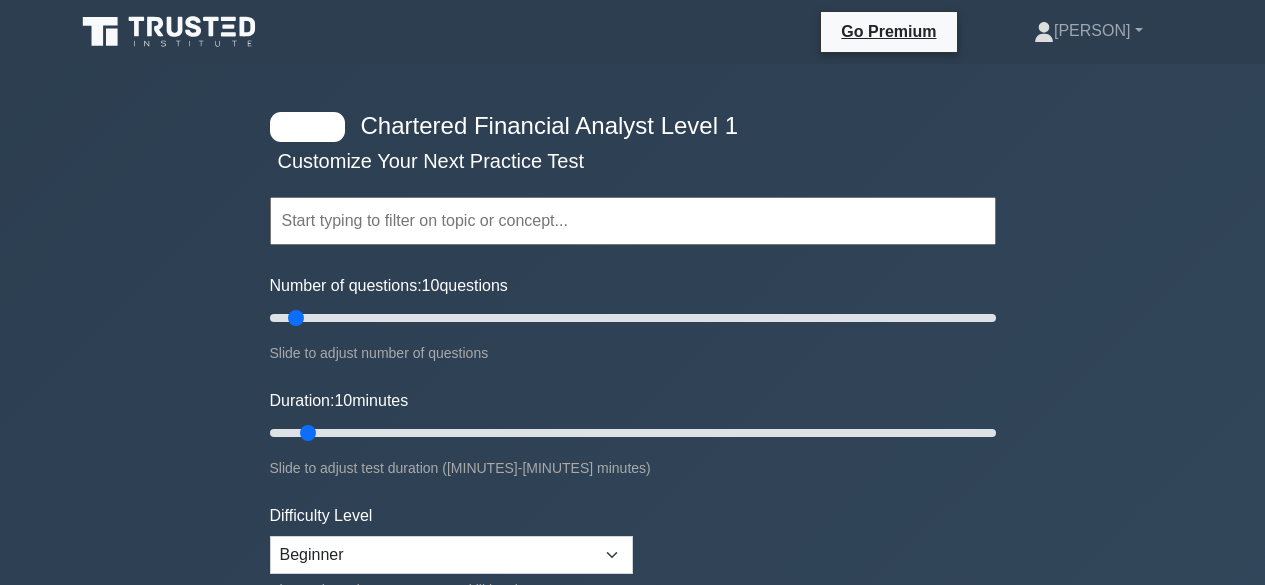 scroll, scrollTop: 0, scrollLeft: 0, axis: both 